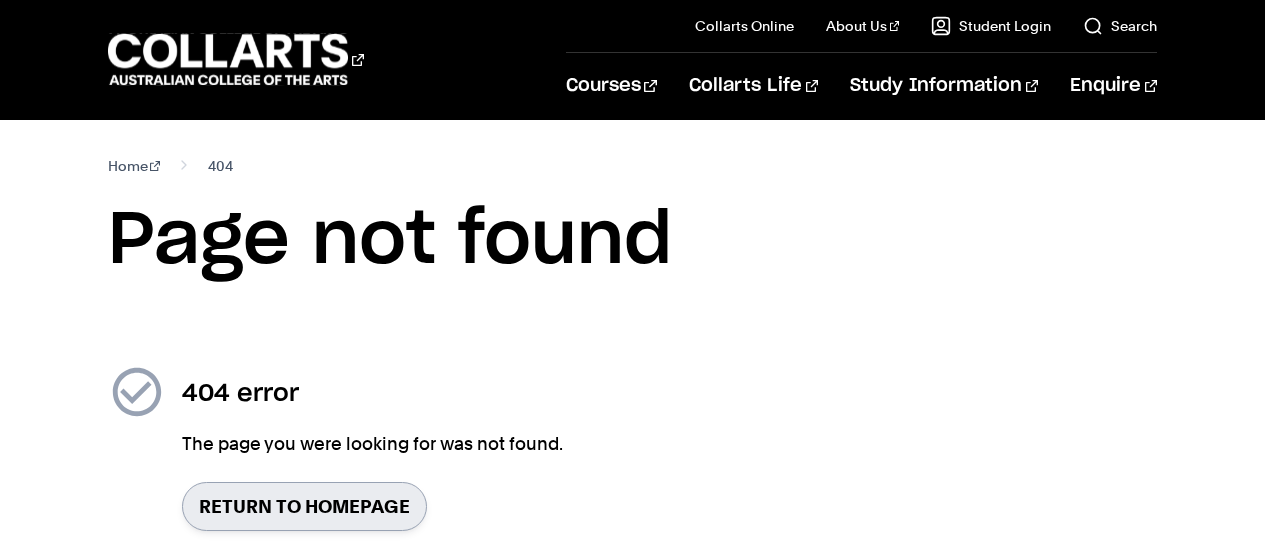 scroll, scrollTop: 172, scrollLeft: 0, axis: vertical 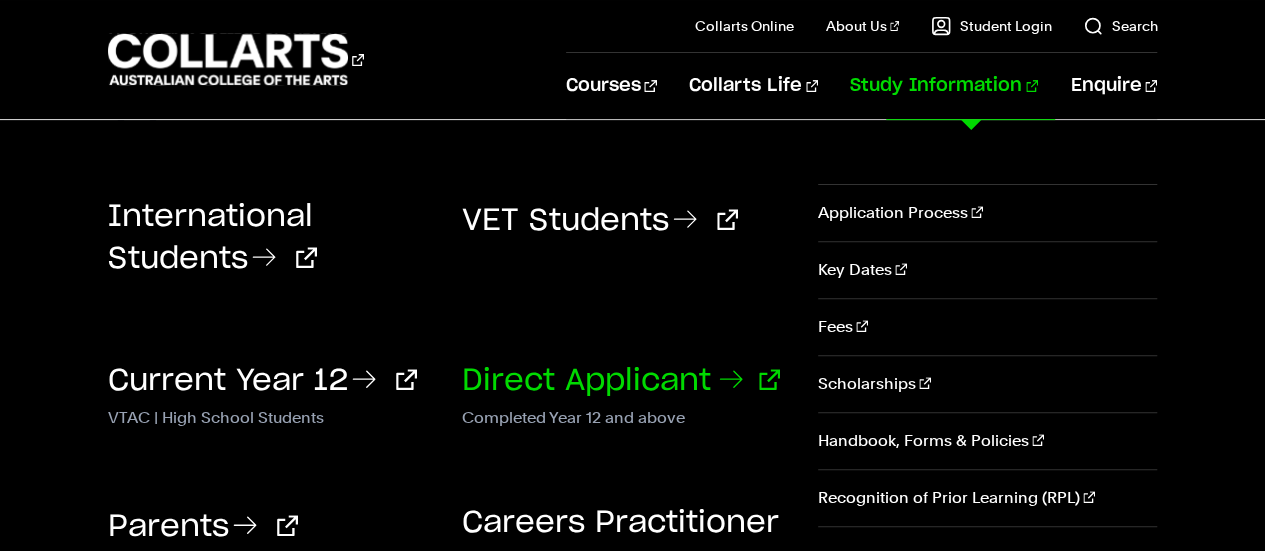 click on "Direct Applicant" at bounding box center [621, 381] 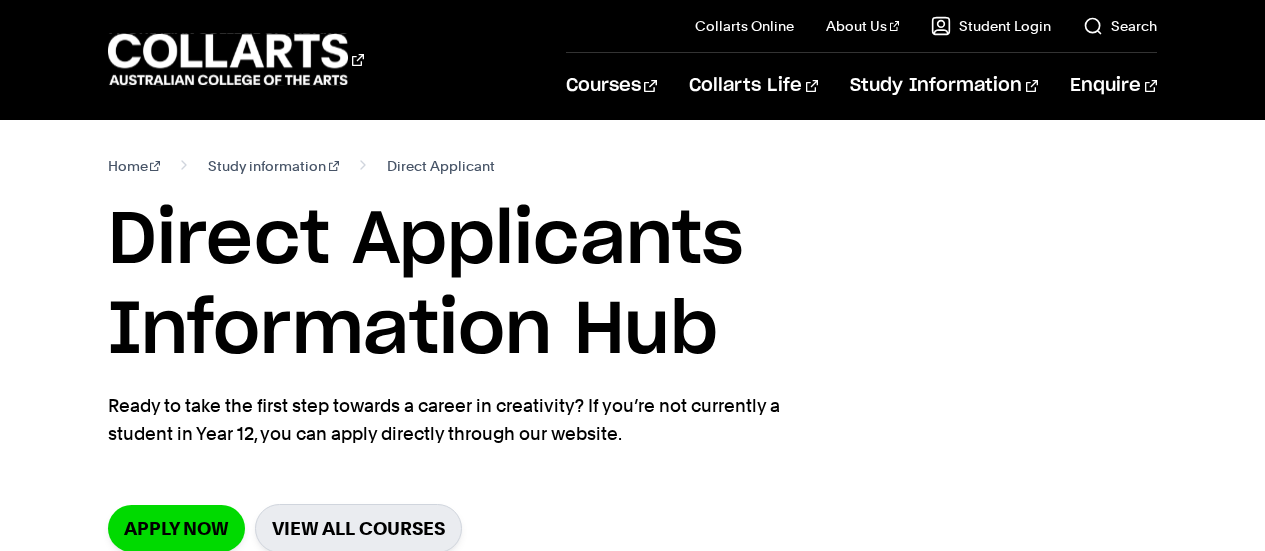 scroll, scrollTop: 263, scrollLeft: 0, axis: vertical 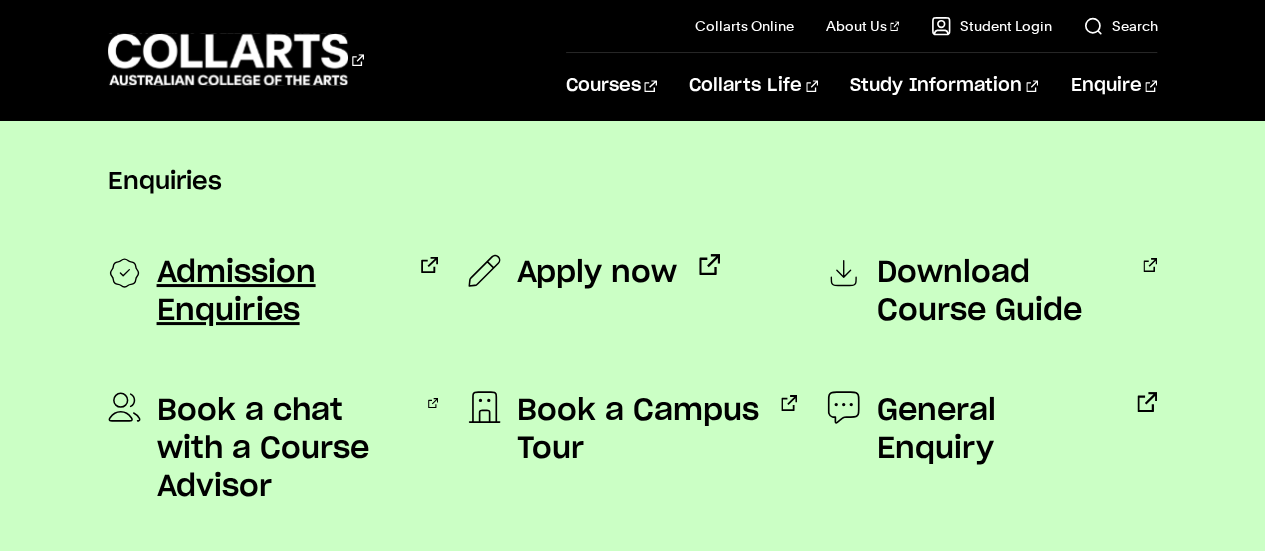 click on "Admission Enquiries" at bounding box center (278, 292) 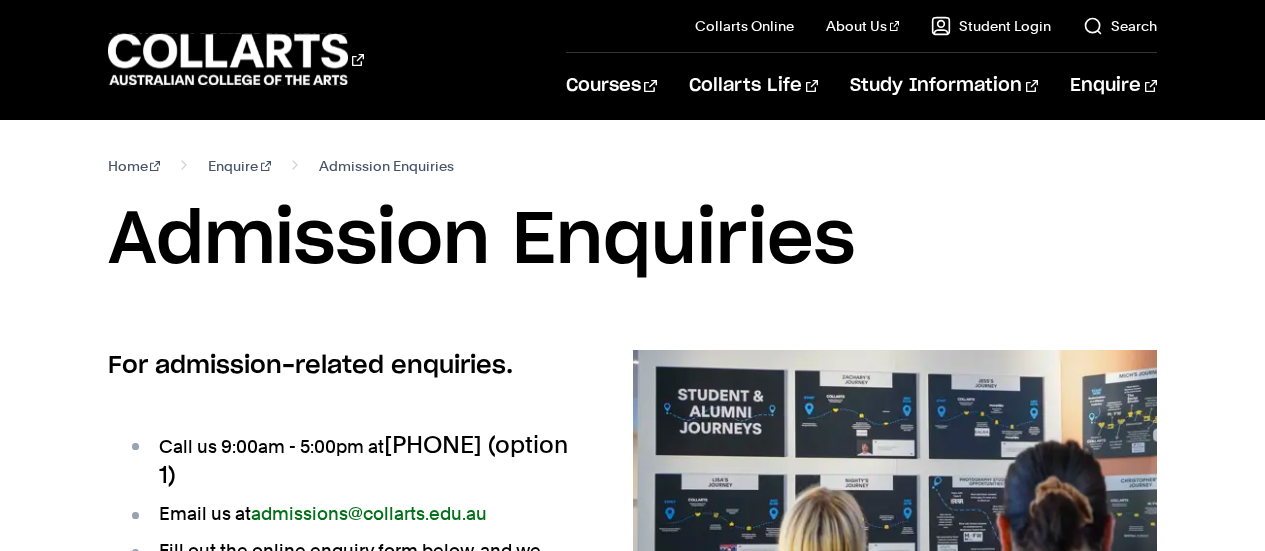 scroll, scrollTop: 114, scrollLeft: 0, axis: vertical 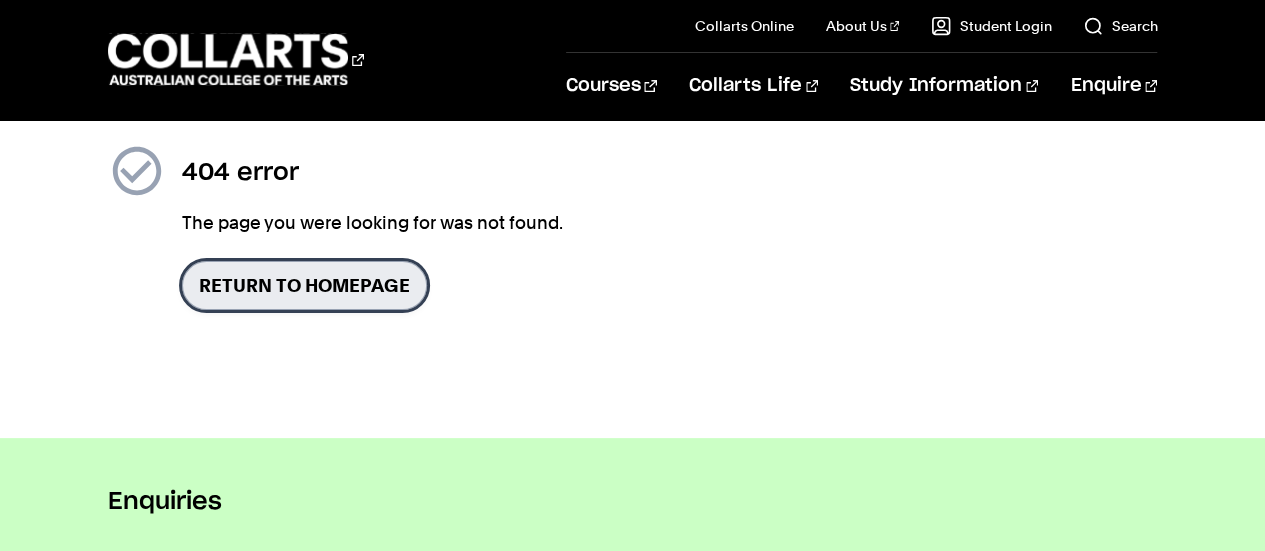 click on "Return to homepage" at bounding box center [304, 285] 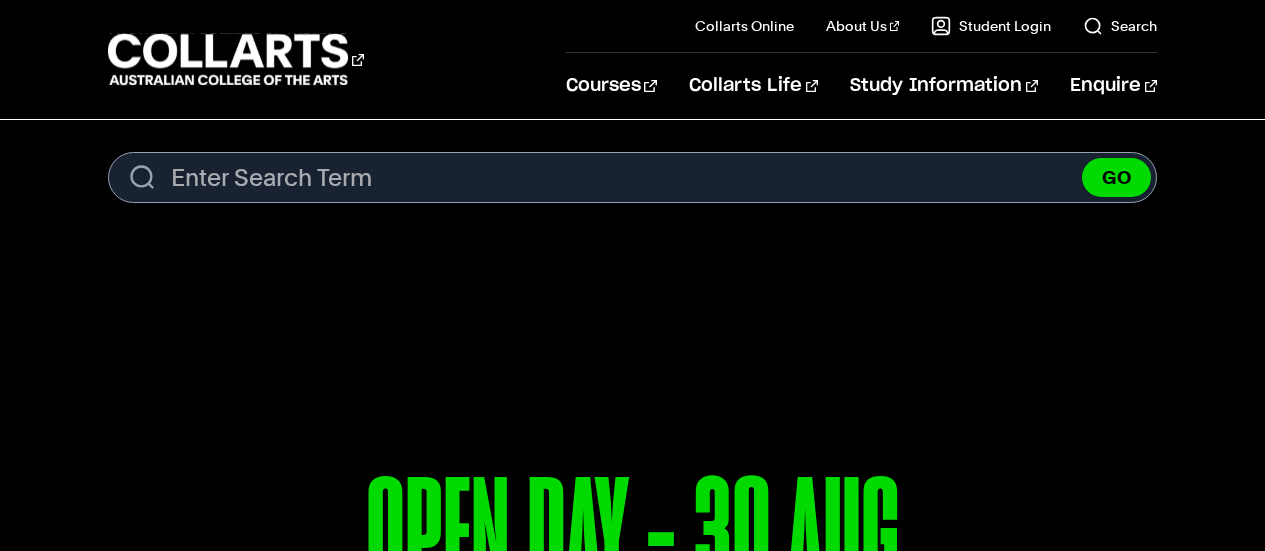 scroll, scrollTop: 0, scrollLeft: 0, axis: both 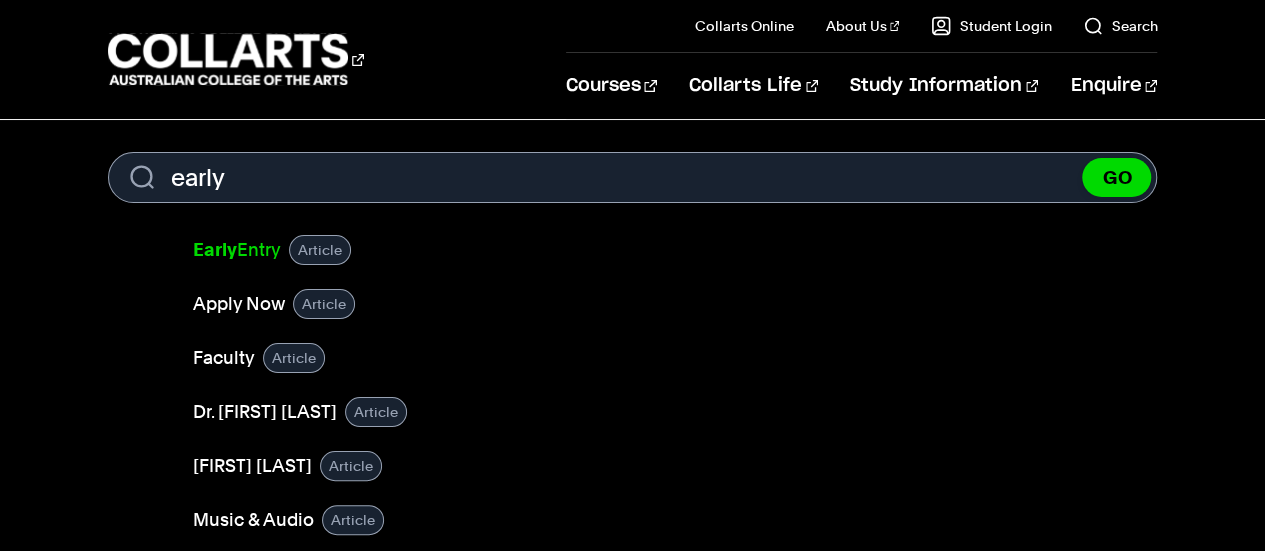 type on "early" 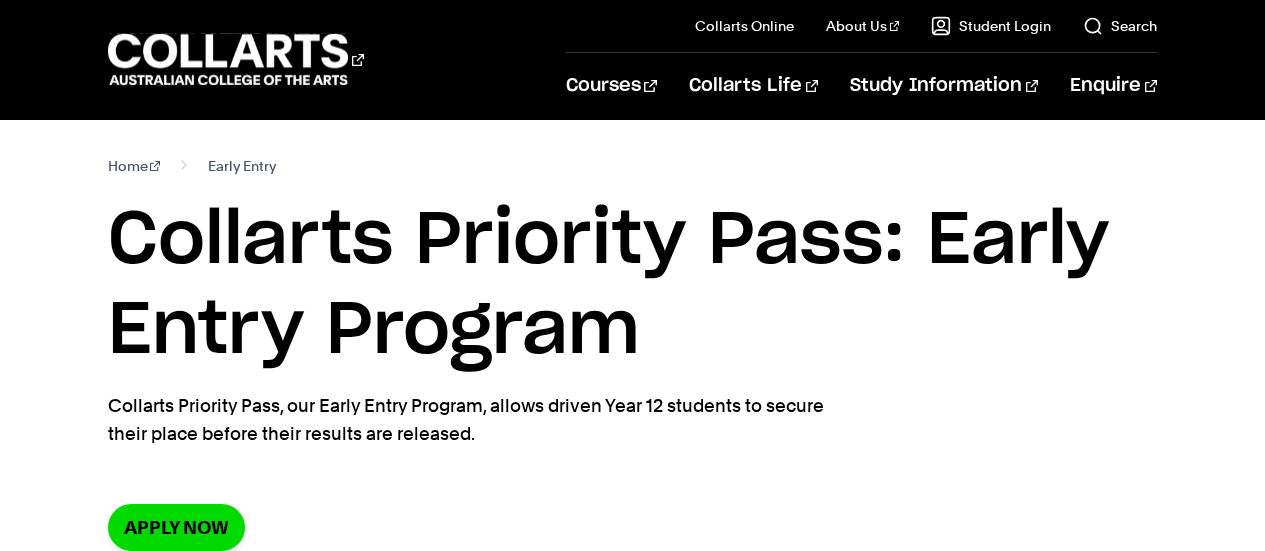 scroll, scrollTop: 207, scrollLeft: 0, axis: vertical 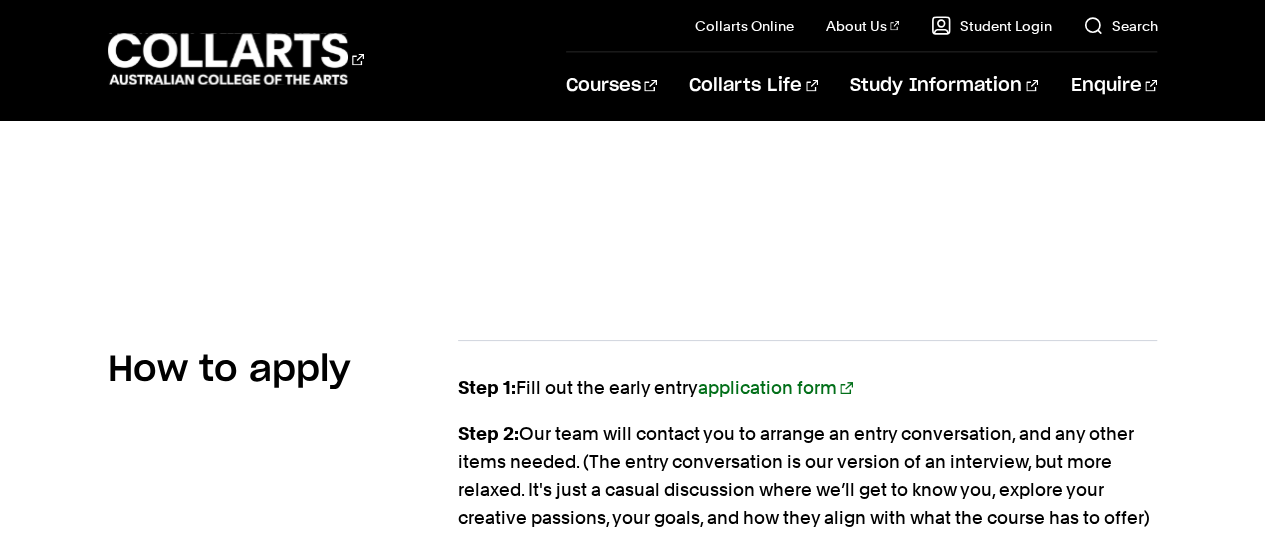 click on "application form" at bounding box center [775, 387] 